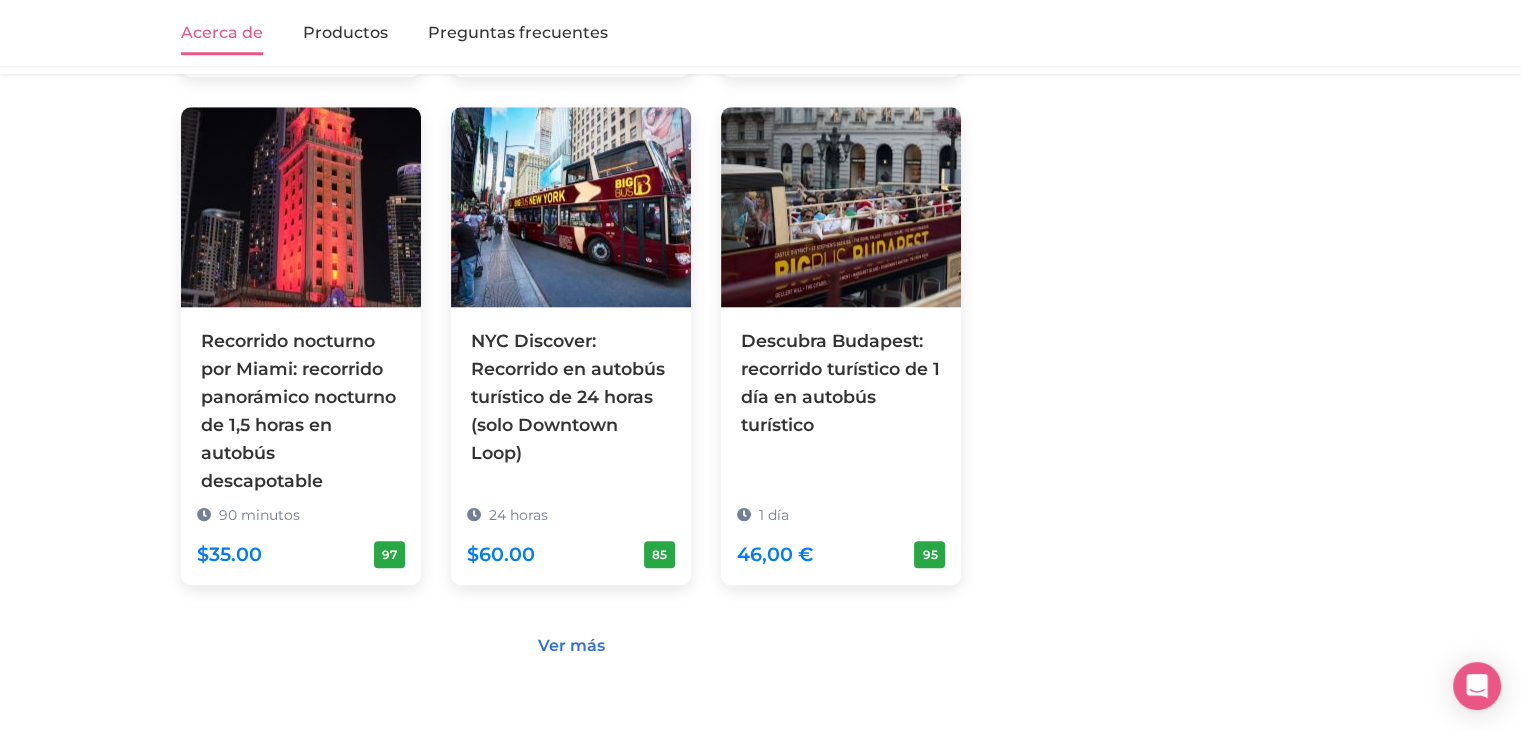 scroll, scrollTop: 2000, scrollLeft: 0, axis: vertical 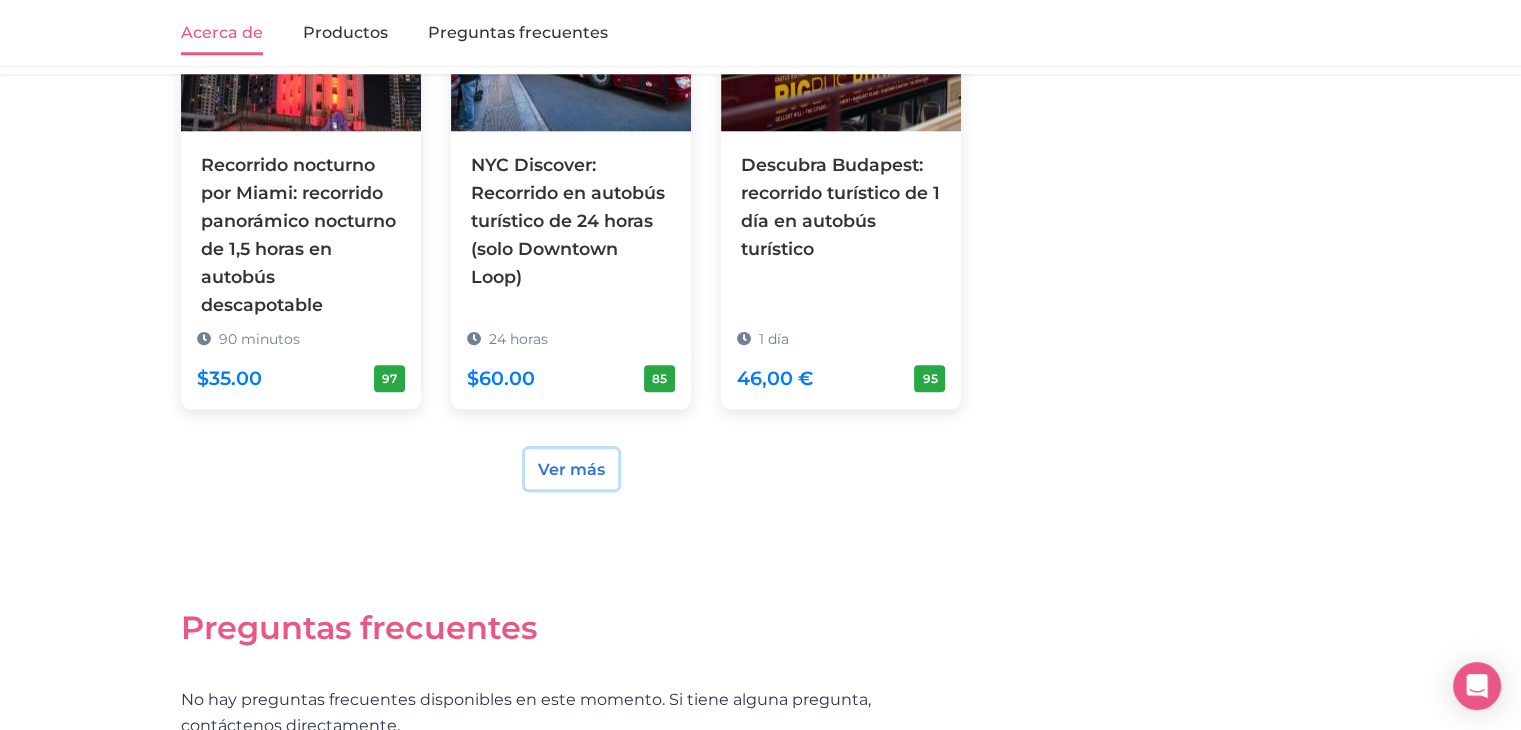 click on "Ver más" at bounding box center (571, 469) 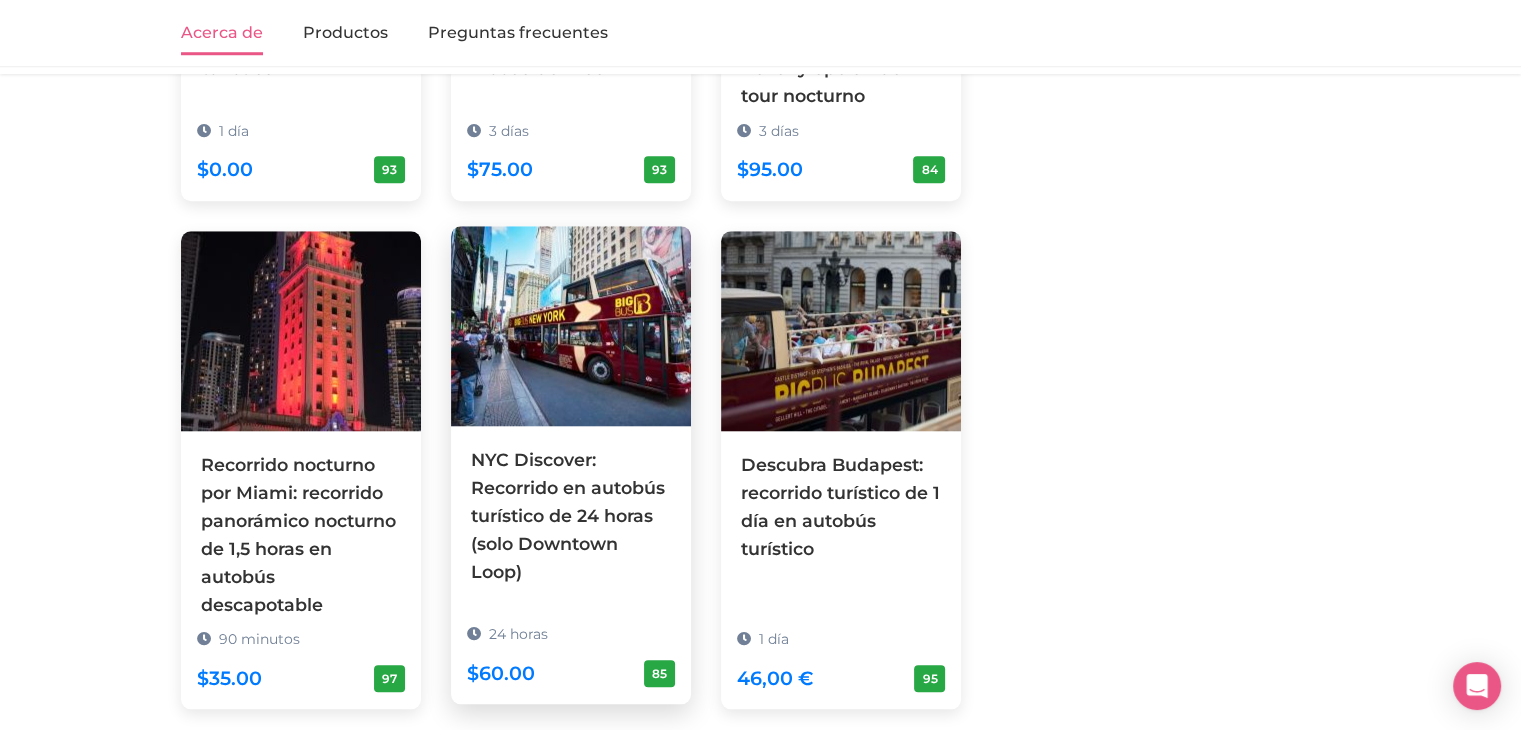 scroll, scrollTop: 2200, scrollLeft: 0, axis: vertical 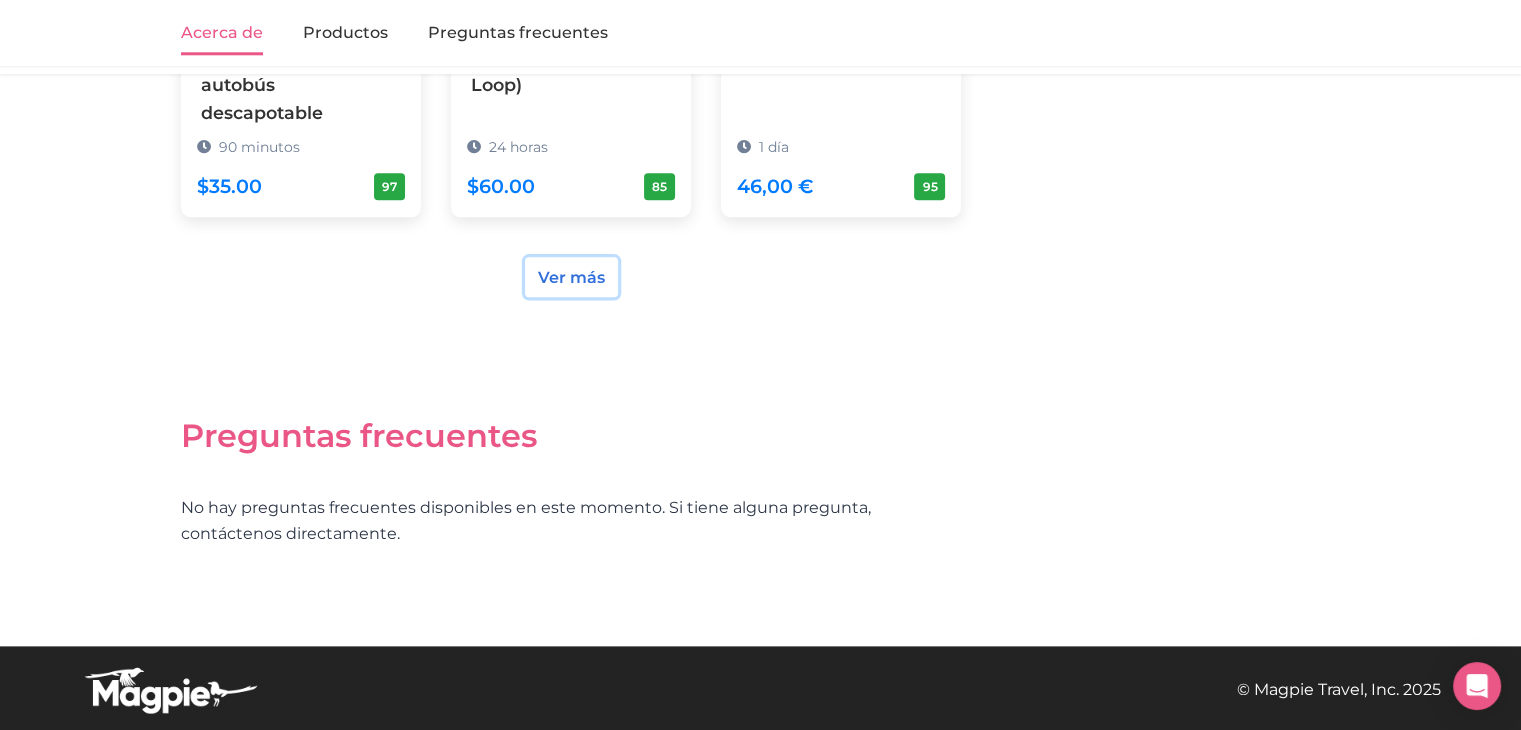 click on "Ver más" at bounding box center (571, 277) 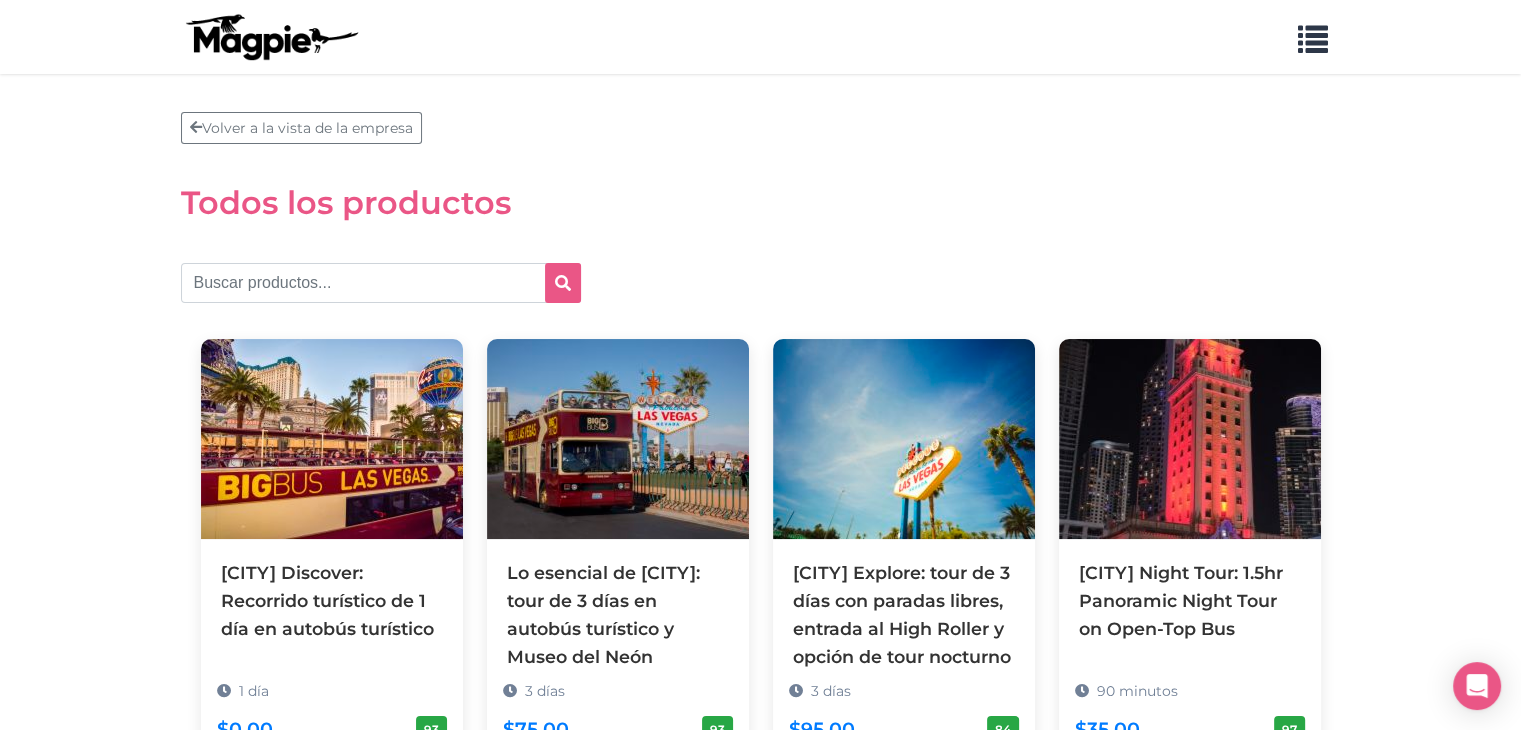 scroll, scrollTop: 0, scrollLeft: 0, axis: both 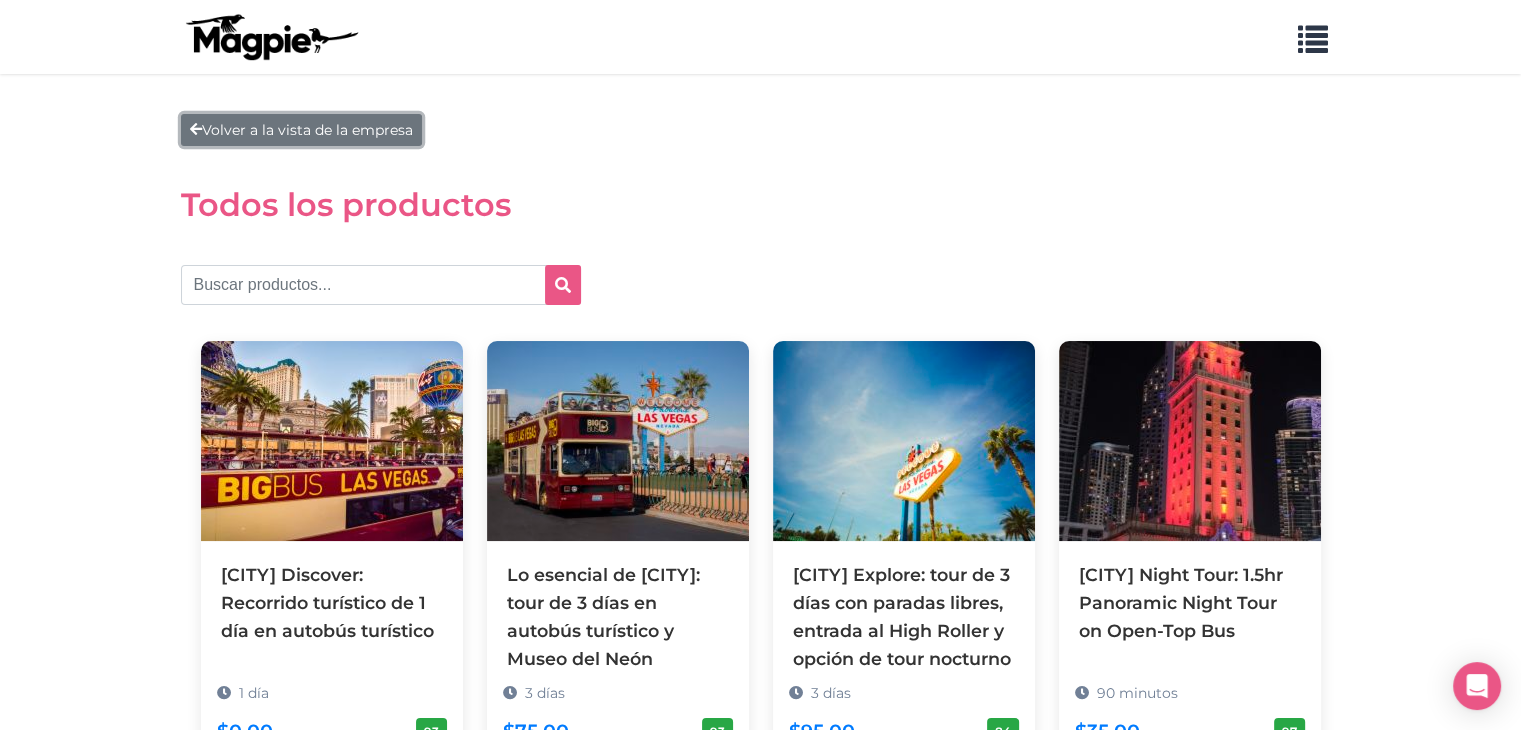 click on "Volver a la vista de la empresa" at bounding box center [307, 130] 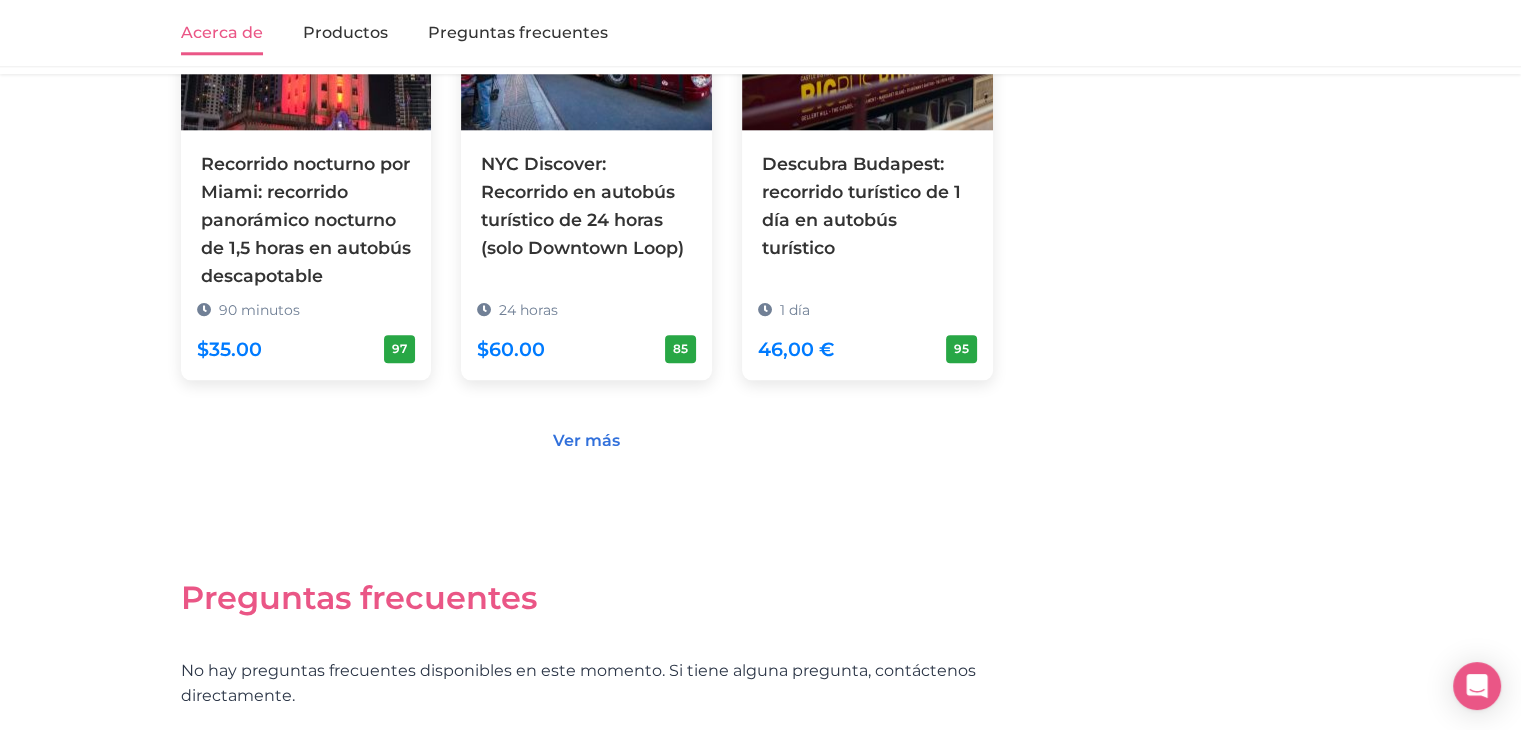 scroll, scrollTop: 2208, scrollLeft: 0, axis: vertical 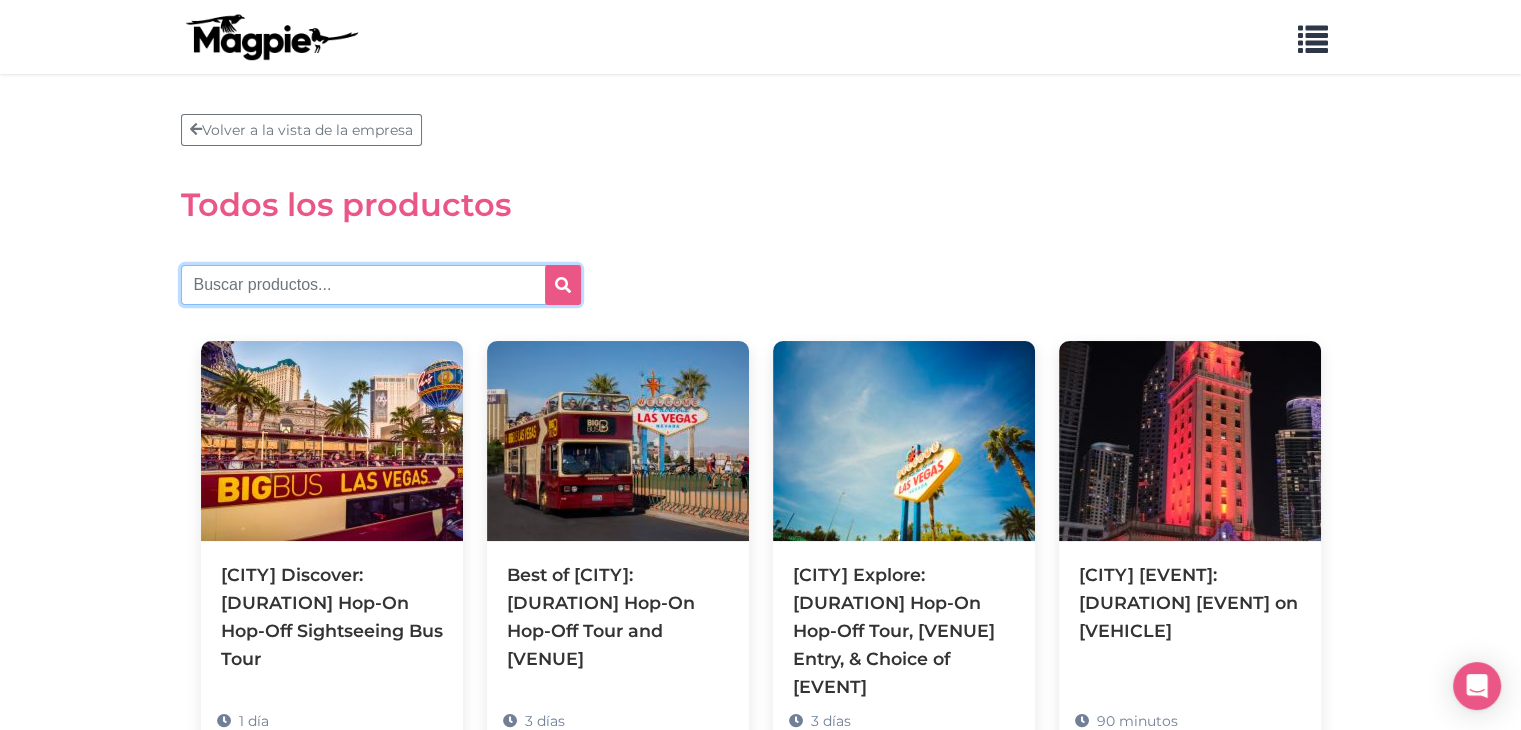 click at bounding box center [381, 285] 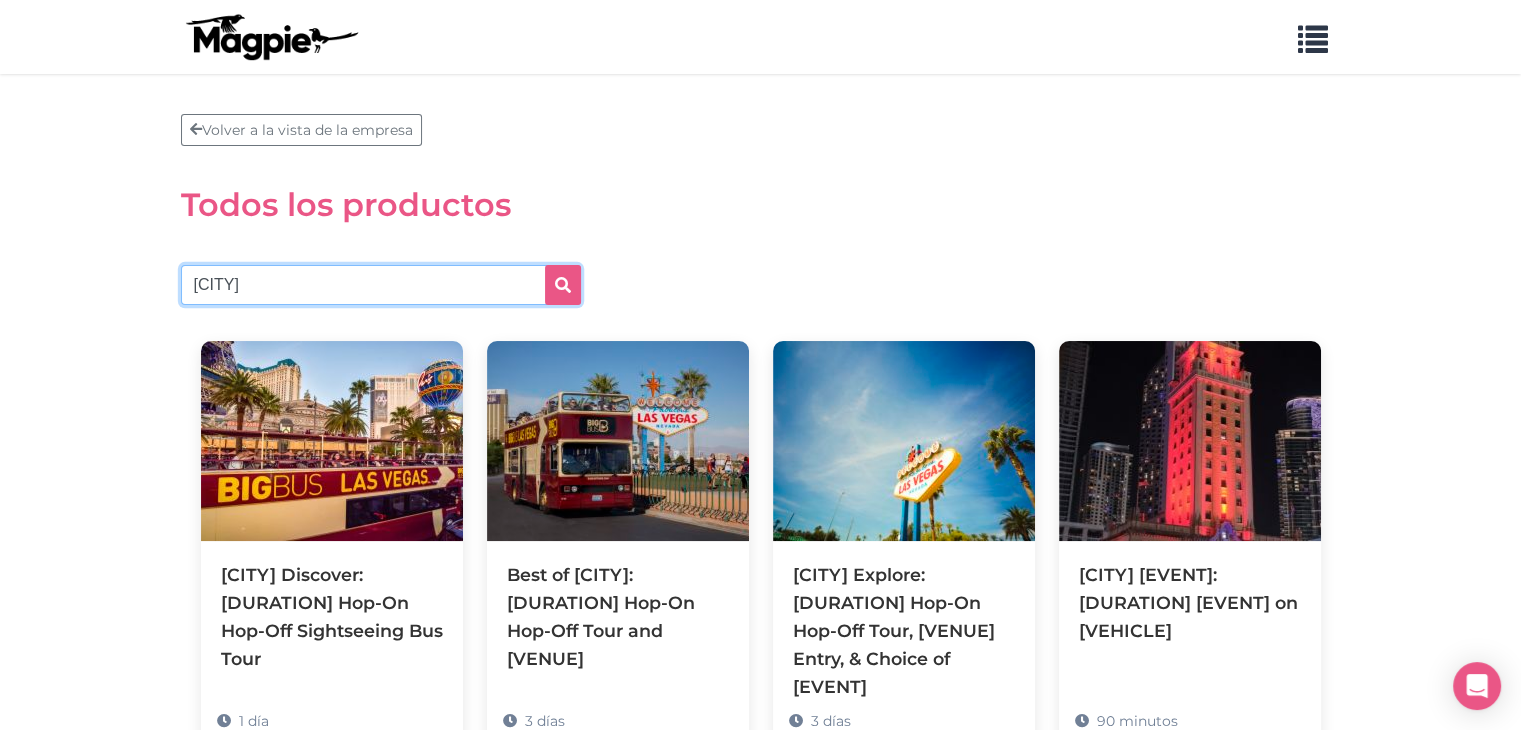type on "[CITY]" 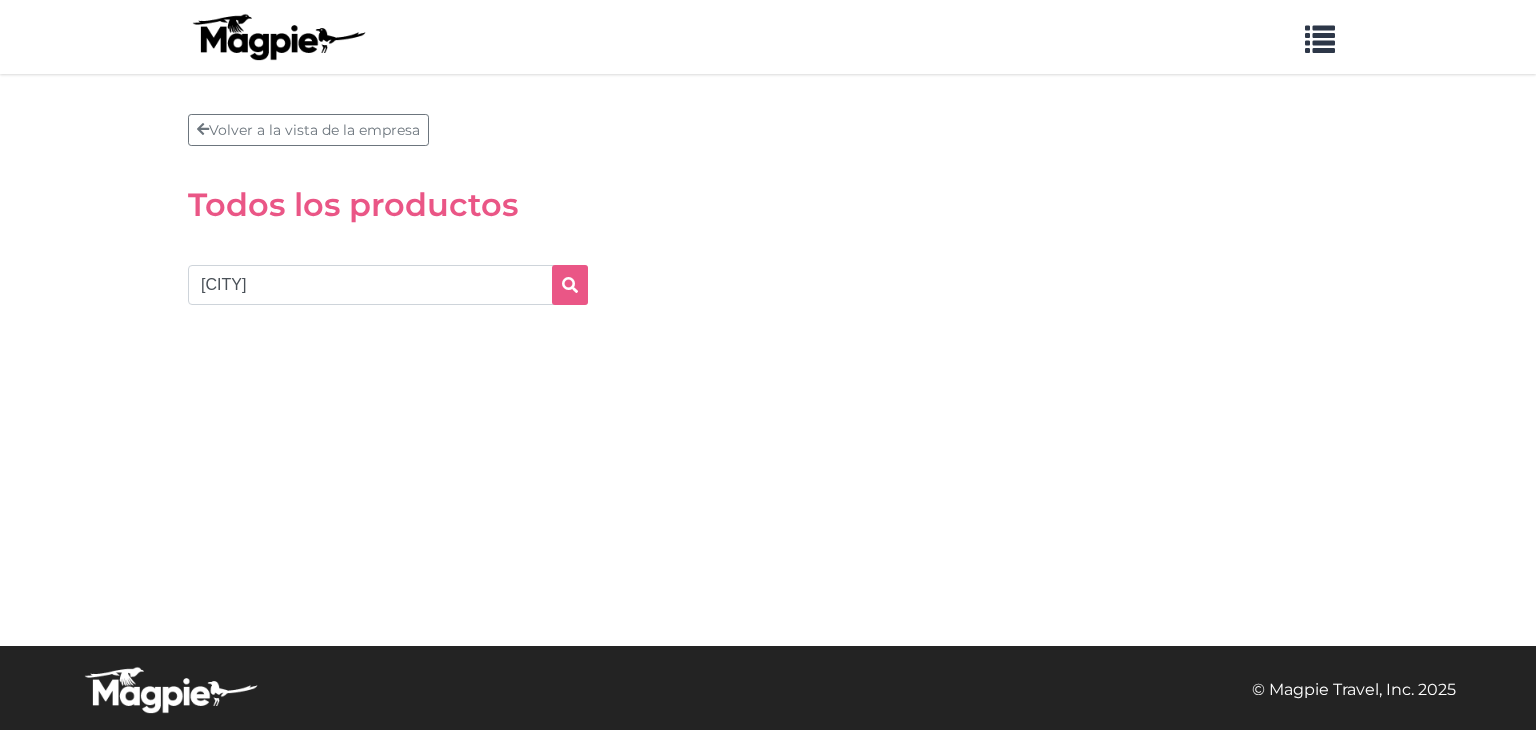 scroll, scrollTop: 0, scrollLeft: 0, axis: both 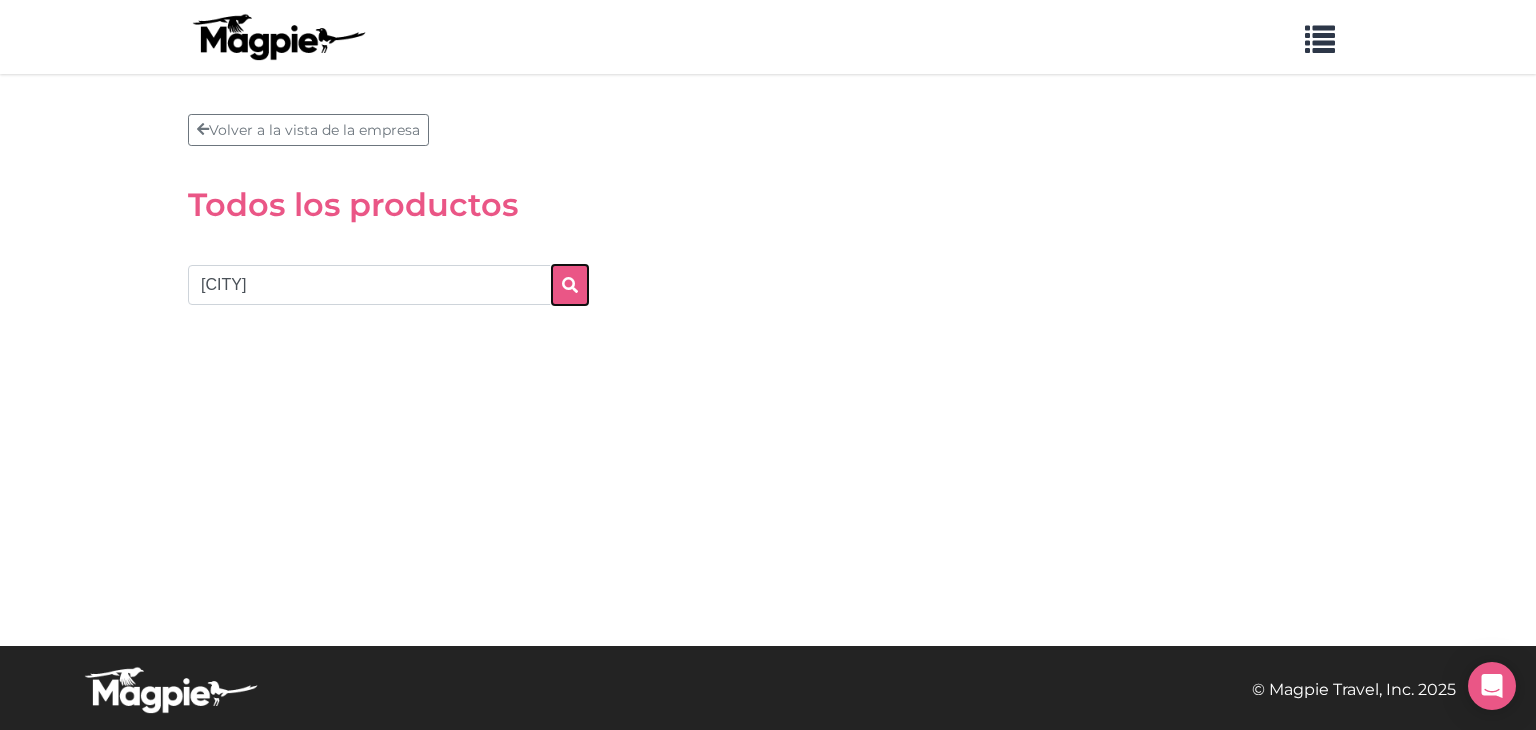 click at bounding box center (570, 285) 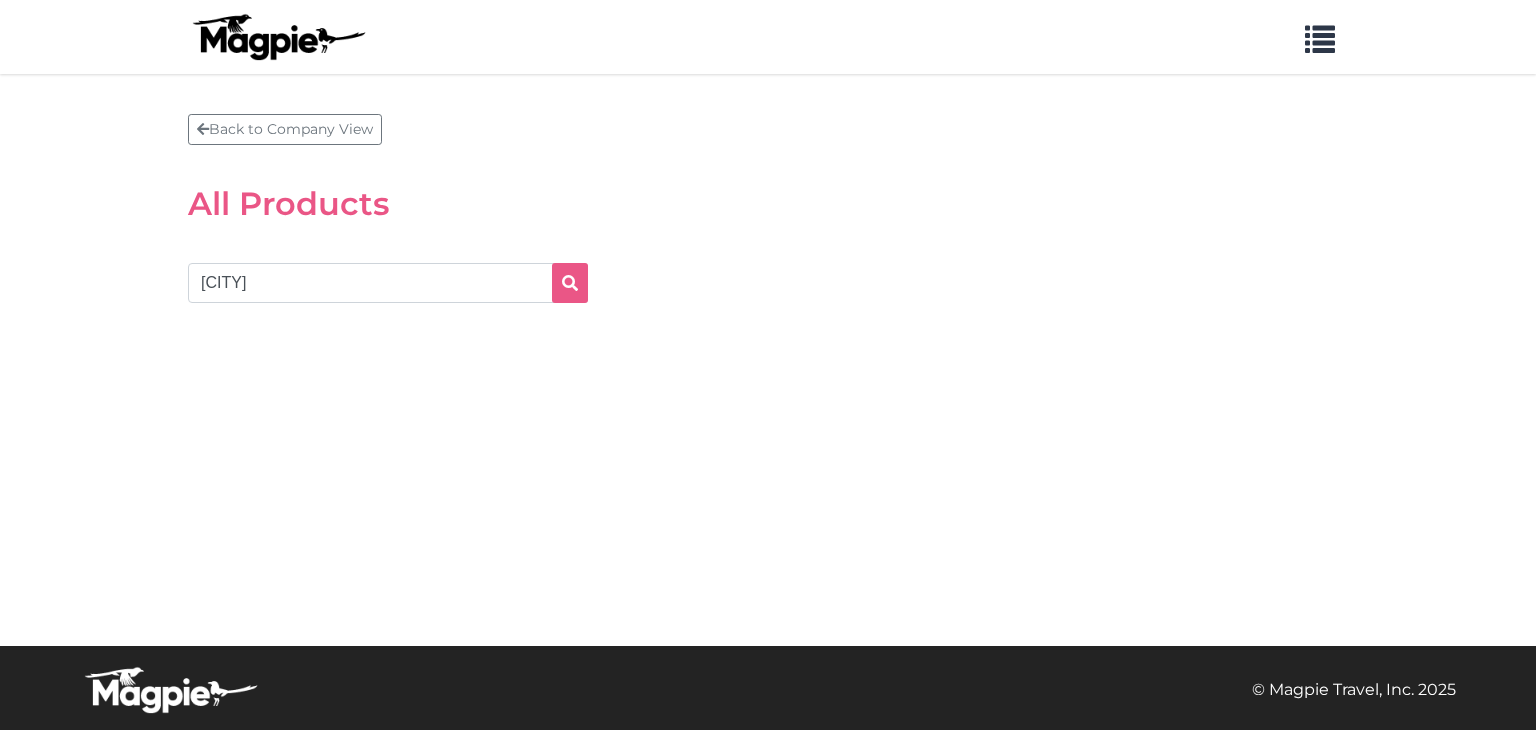 scroll, scrollTop: 0, scrollLeft: 0, axis: both 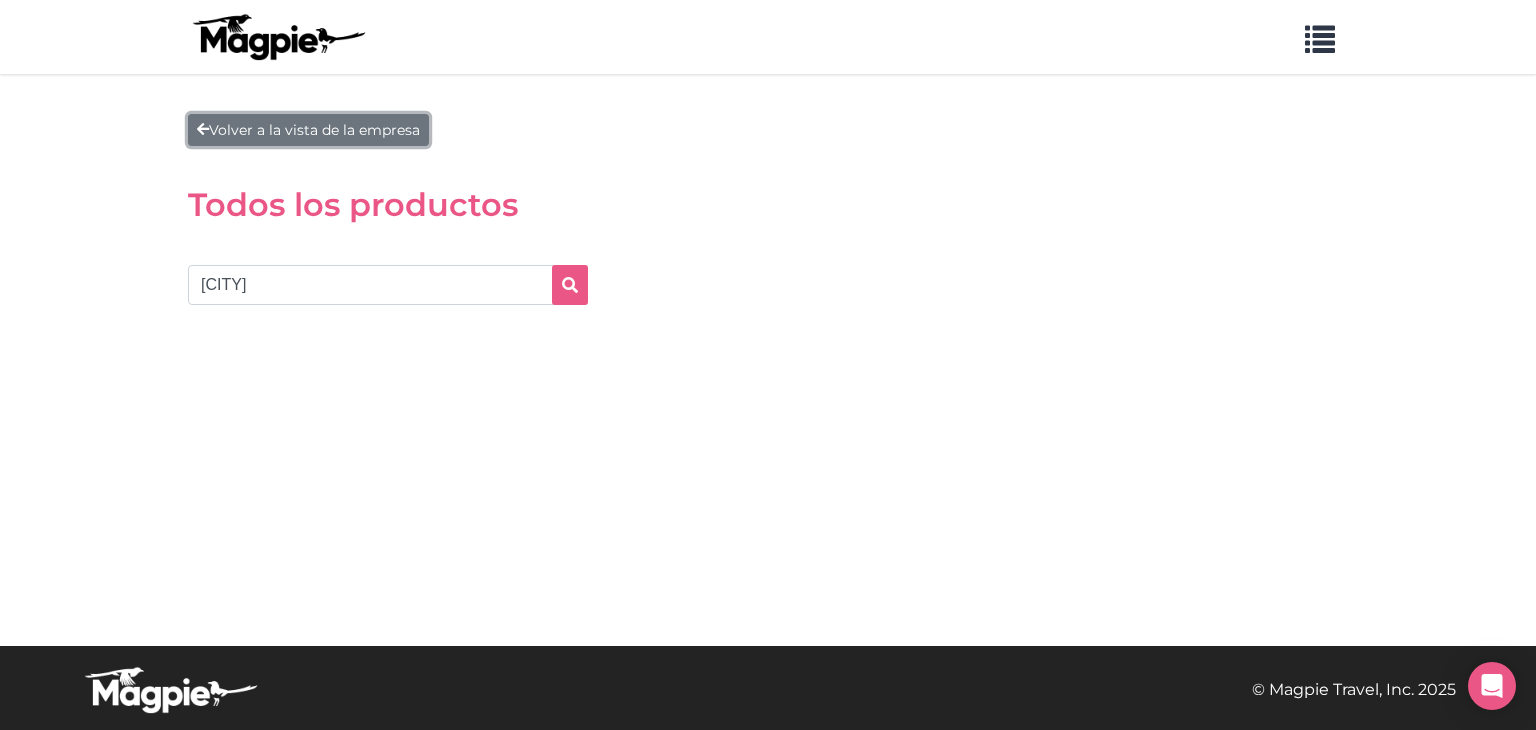 click on "Volver a la vista de la empresa" at bounding box center (314, 130) 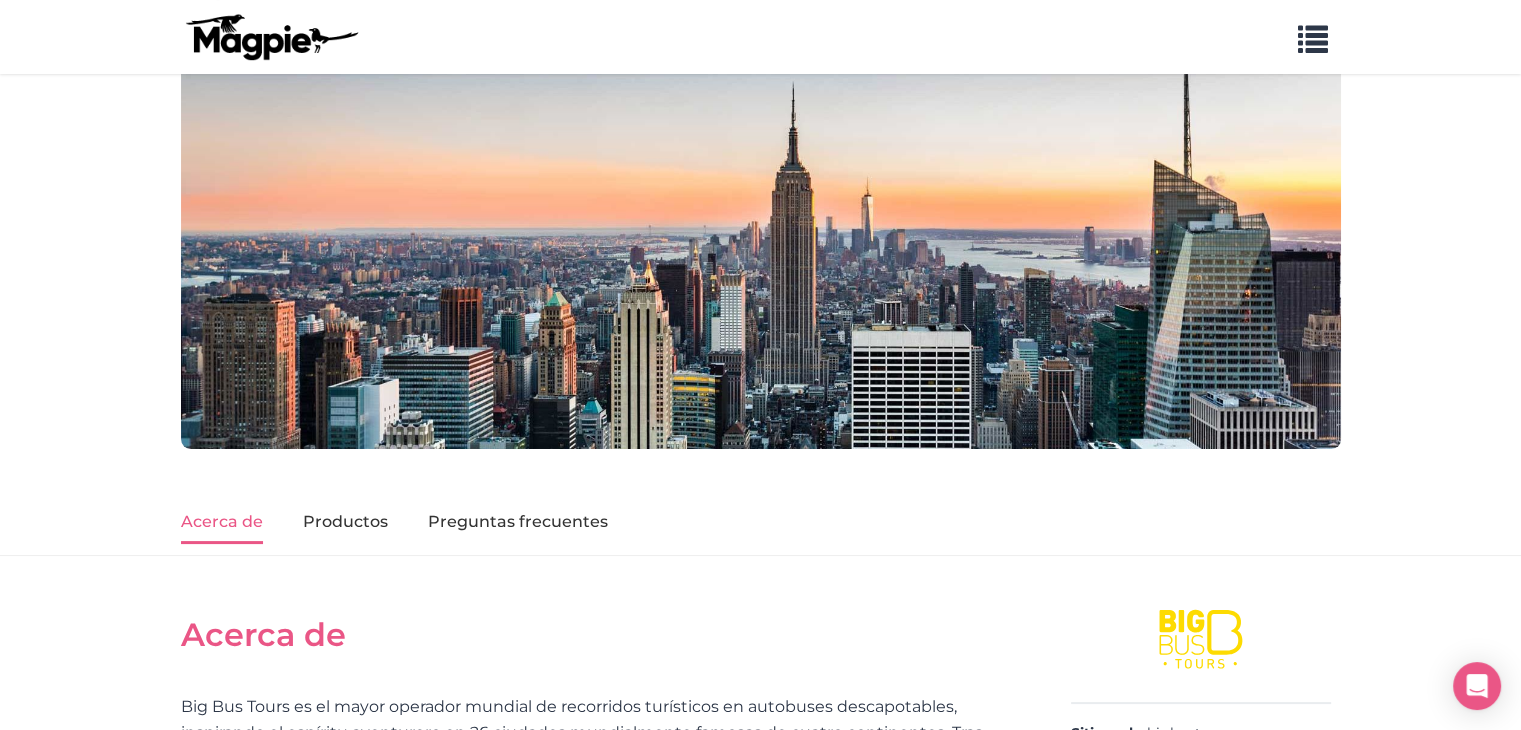 scroll, scrollTop: 500, scrollLeft: 0, axis: vertical 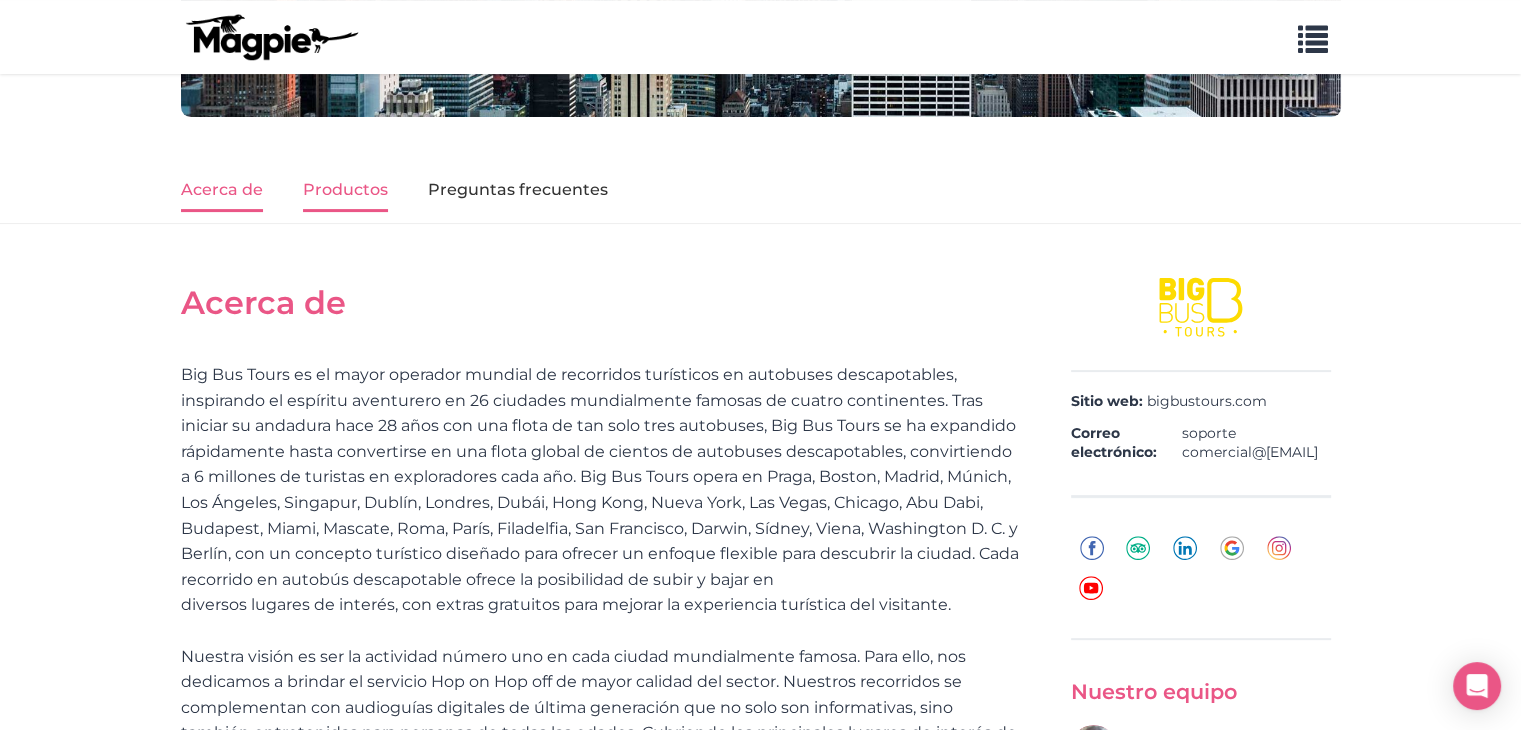 click on "Productos" at bounding box center [345, 189] 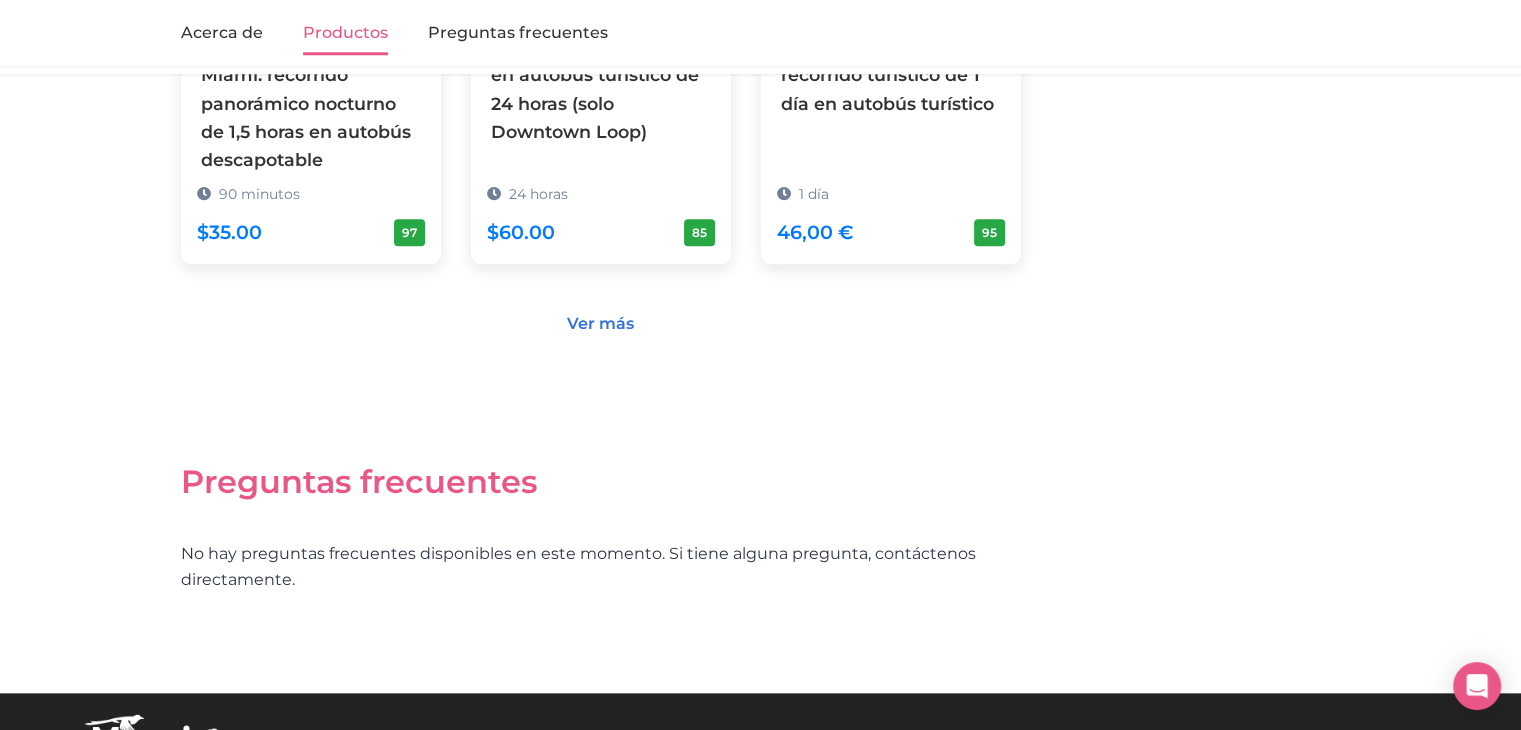 scroll, scrollTop: 2169, scrollLeft: 0, axis: vertical 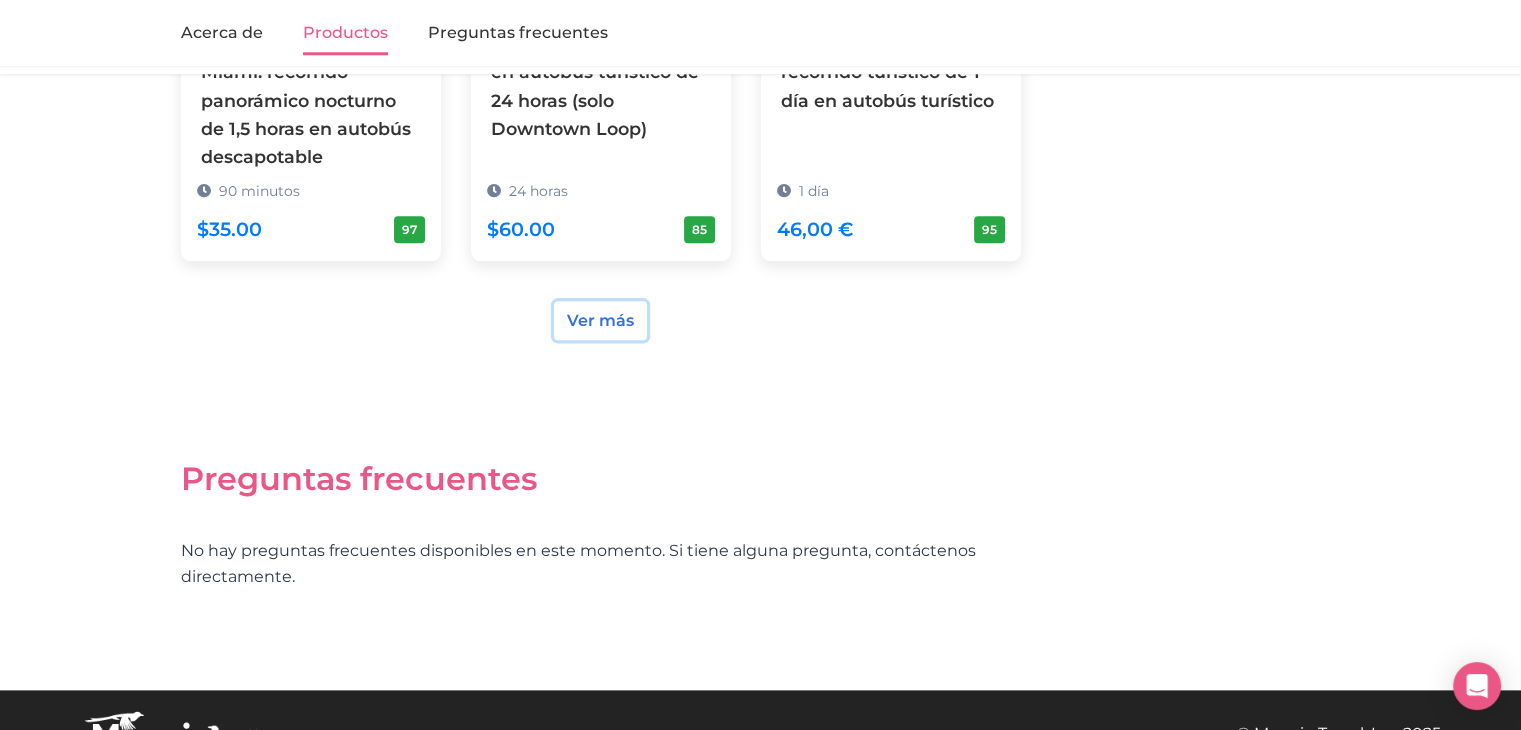 click on "Ver más" at bounding box center (600, 320) 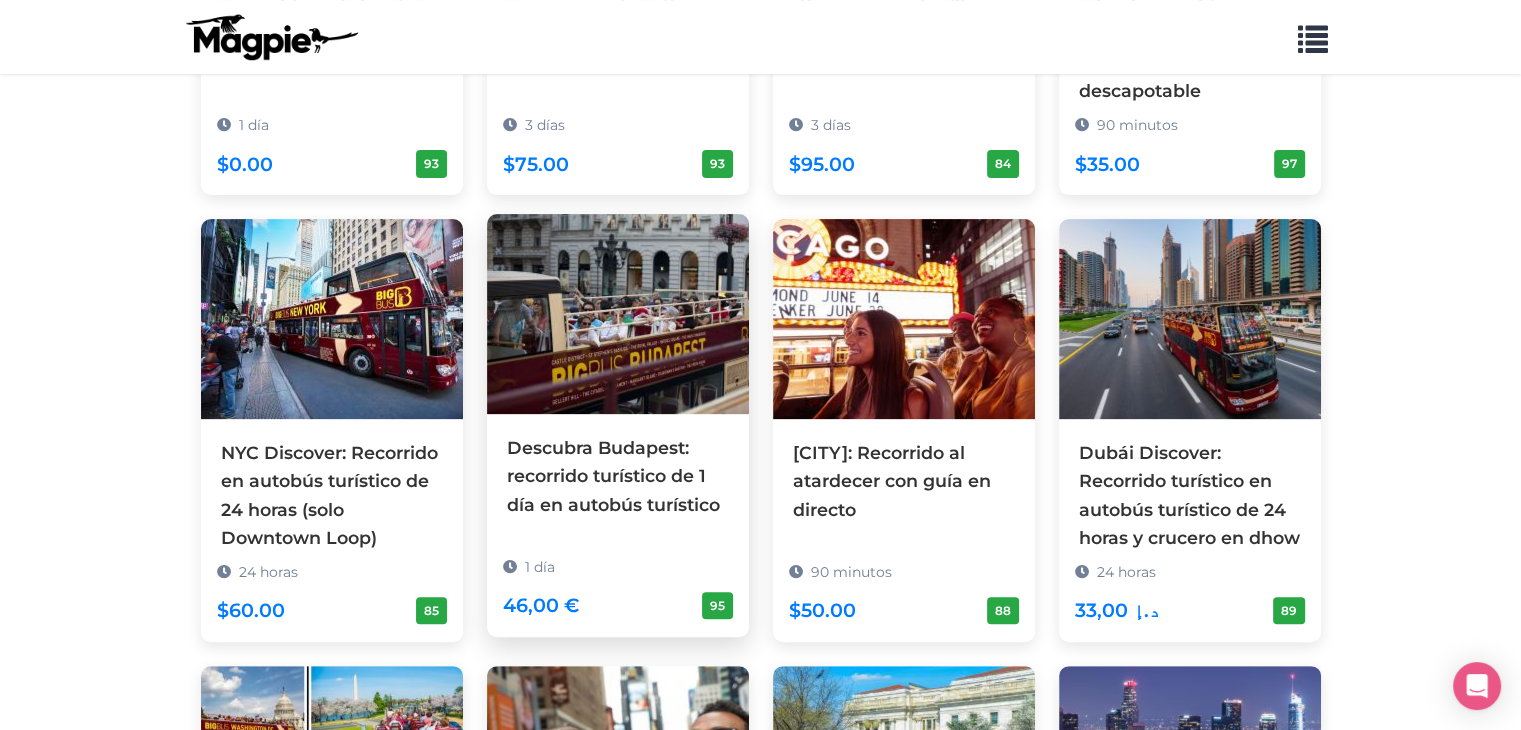 scroll, scrollTop: 600, scrollLeft: 0, axis: vertical 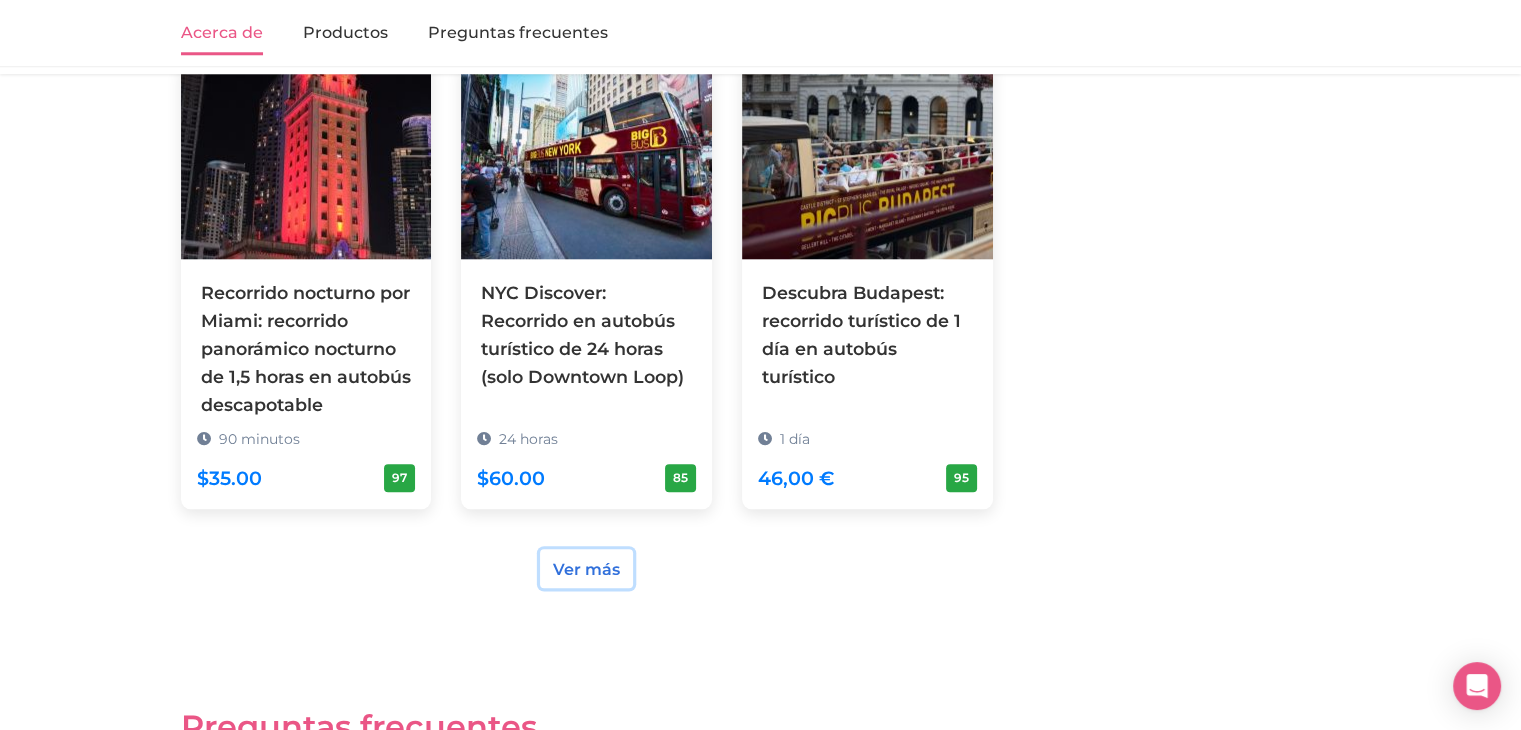 click on "Ver más" at bounding box center [586, 568] 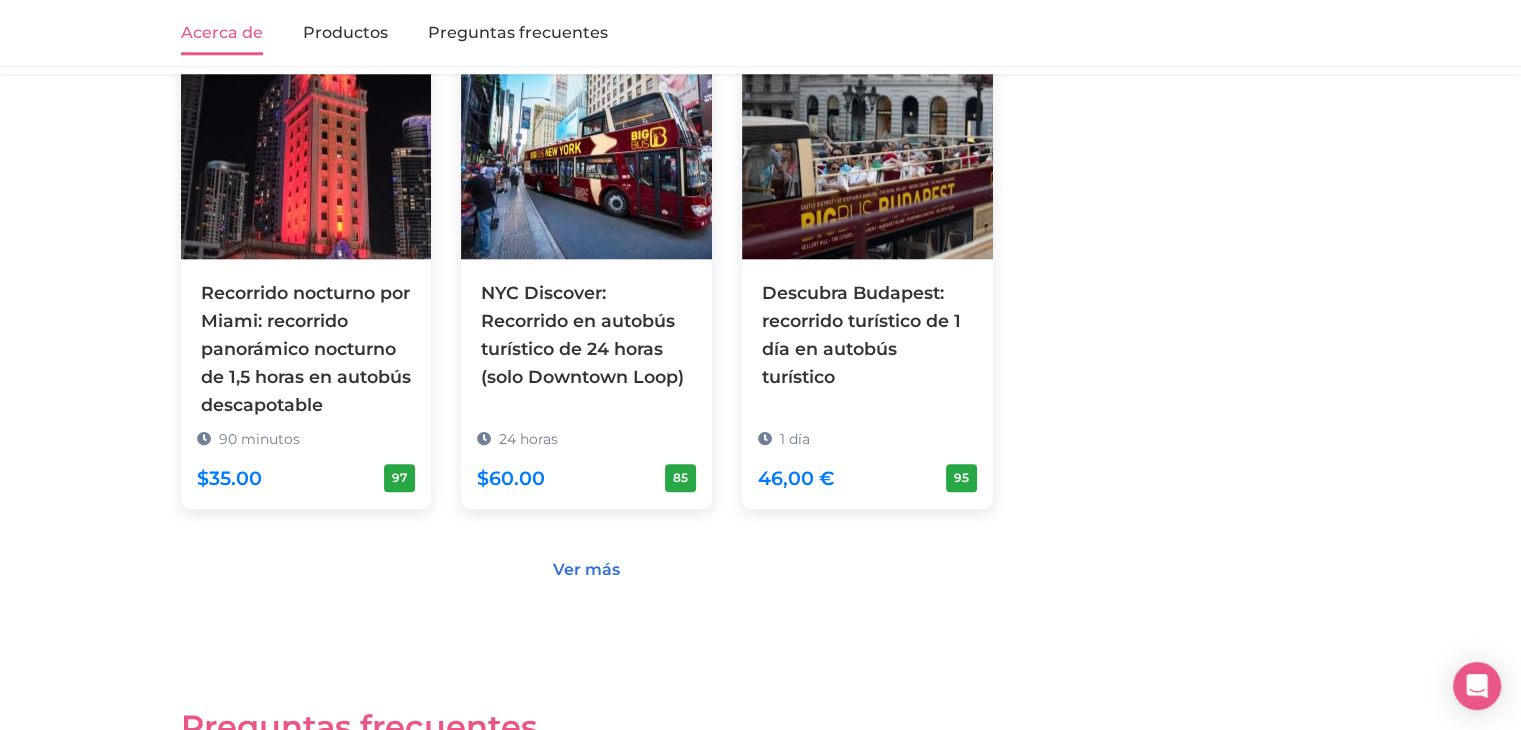 click on "Productos
Vegas Discover: Recorrido turístico de 1 día en autobús turístico
1 día
$0.00
93
Lo esencial de Las Vegas: tour de 3 días en autobús turístico y Museo del Neón
3 días
$75.00
93
Vegas Explore: tour de 3 días con paradas libres, entrada al High Roller y opción de tour nocturno
3 días
$95.00
84
Recorrido nocturno por Miami: recorrido panorámico nocturno de 1,5 horas en autobús descapotable
90 minutos
$35.00
97
NYC Discover: Recorrido en autobús turístico de 24 horas (solo Downtown Loop)
24 horas
$60.00
85
Descubra Budapest: recorrido turístico de 1 día en autobús turístico
1 día
46,00 €
95
Ver más" at bounding box center [587, 44] 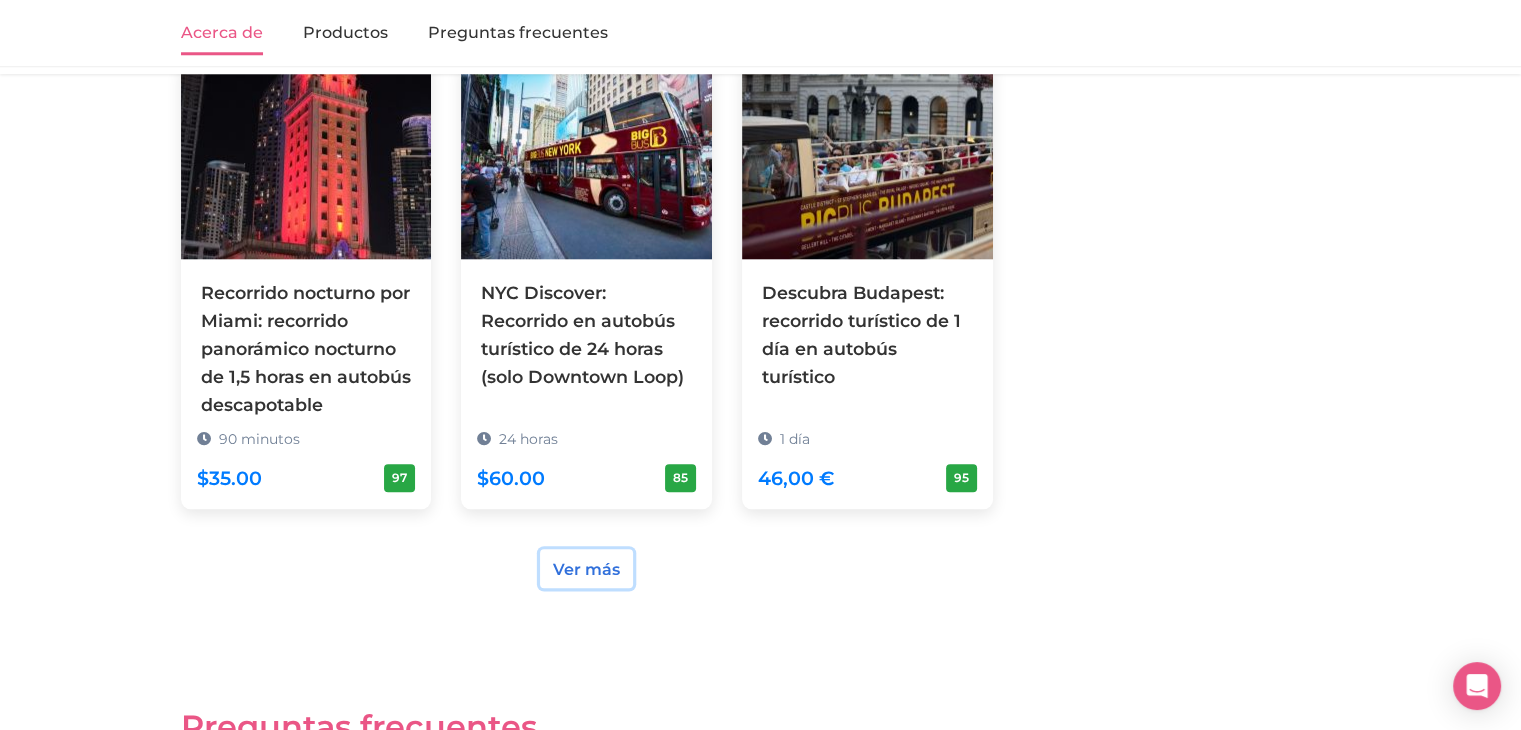 click on "Ver más" at bounding box center (586, 568) 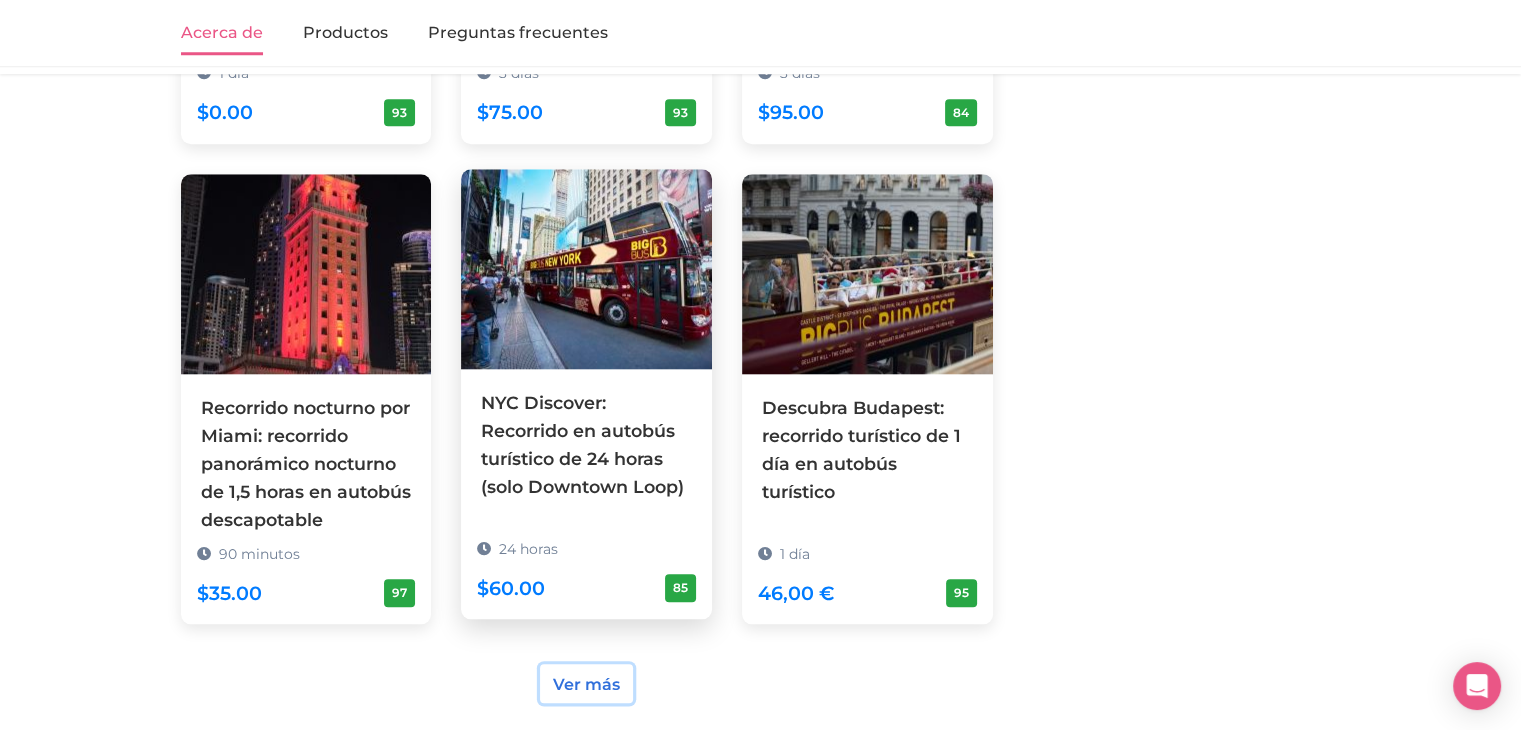 scroll, scrollTop: 2000, scrollLeft: 0, axis: vertical 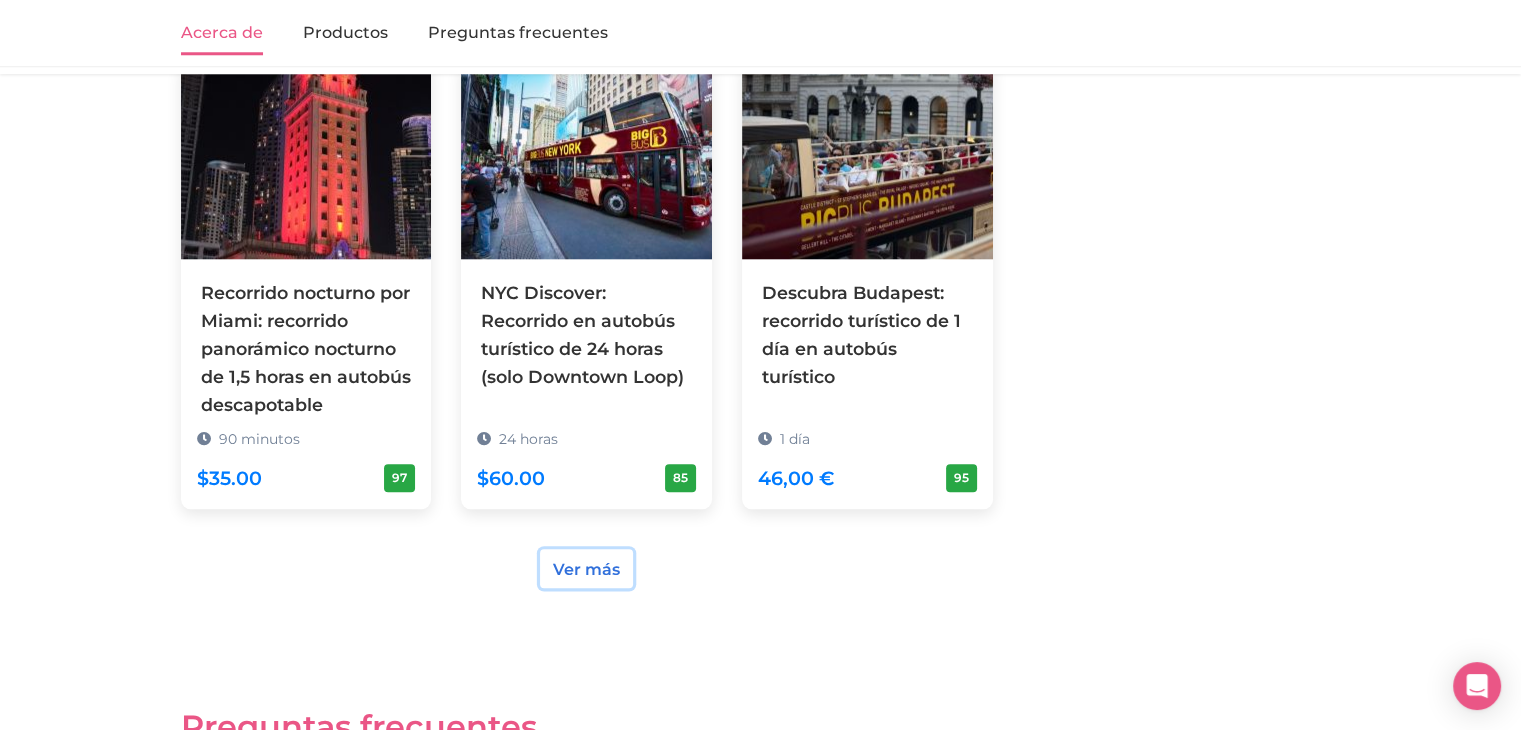 click on "Ver más" at bounding box center [586, 568] 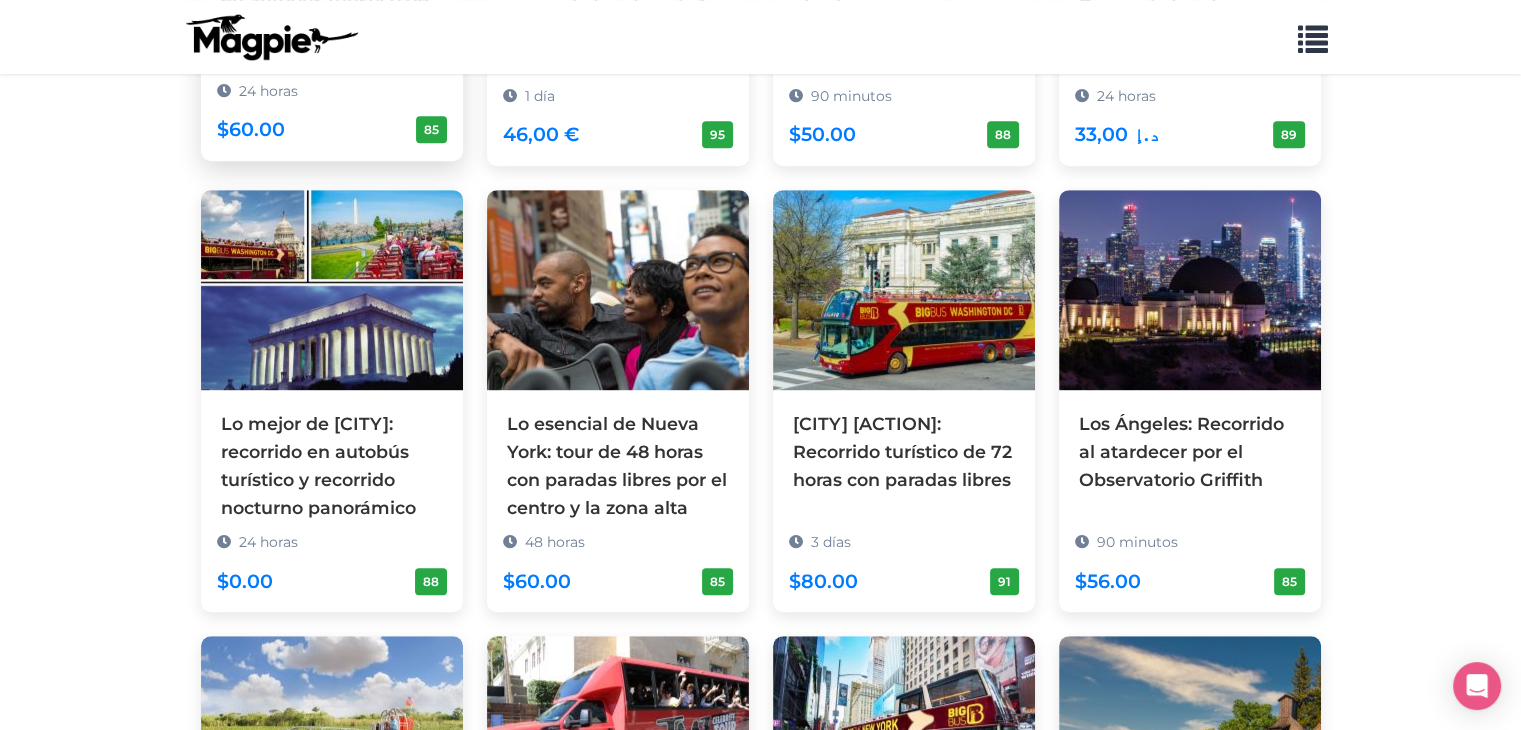 scroll, scrollTop: 1100, scrollLeft: 0, axis: vertical 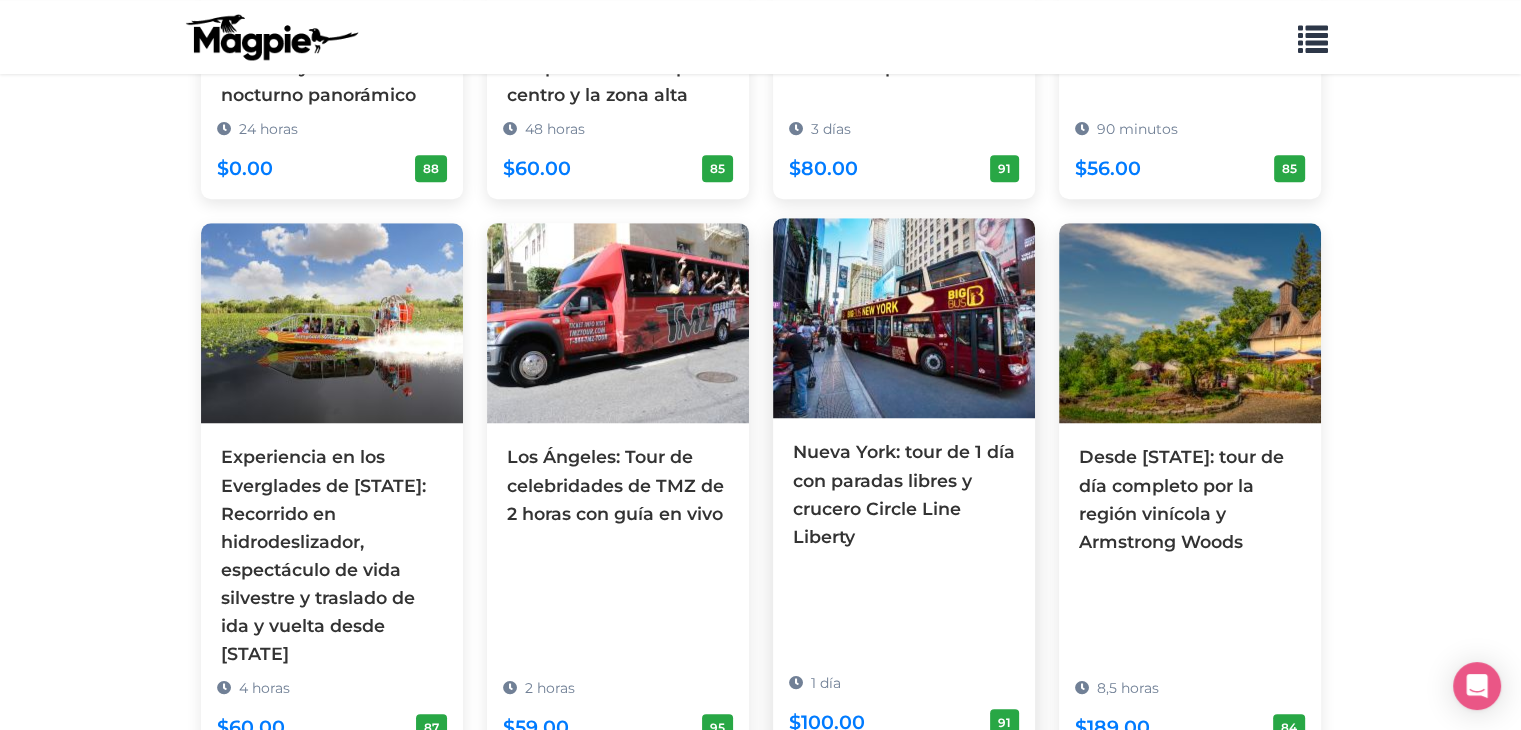 click at bounding box center [904, 318] 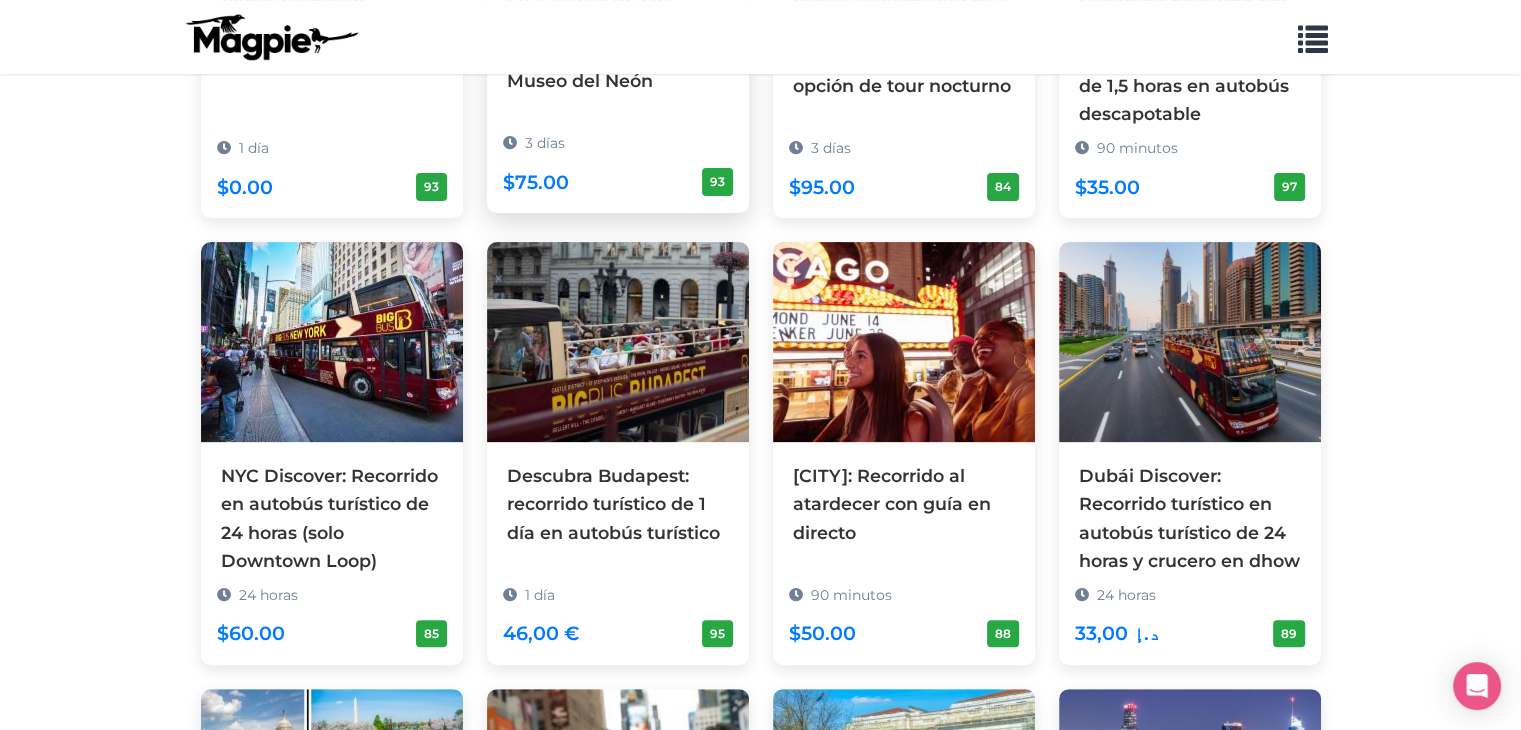 scroll, scrollTop: 600, scrollLeft: 0, axis: vertical 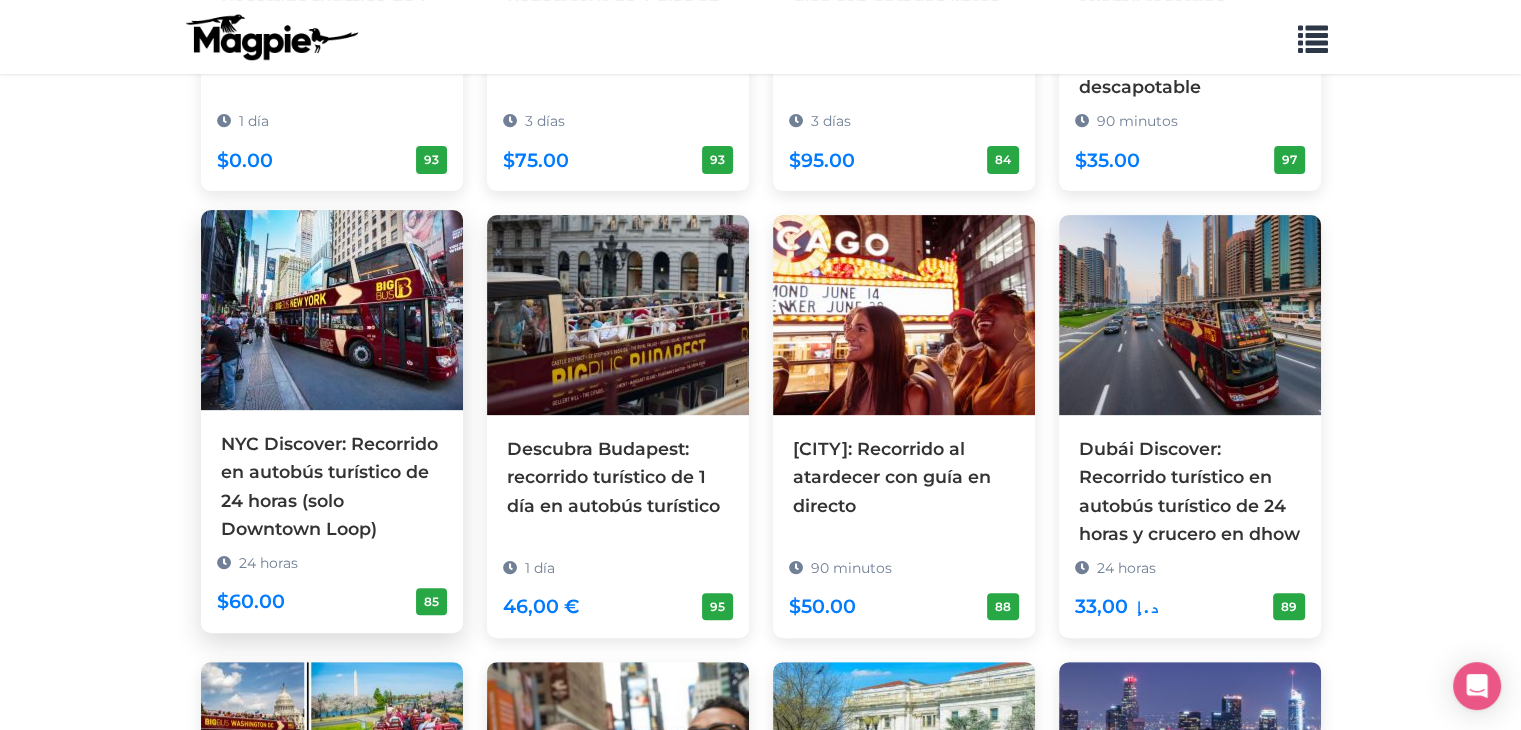 click at bounding box center [332, 310] 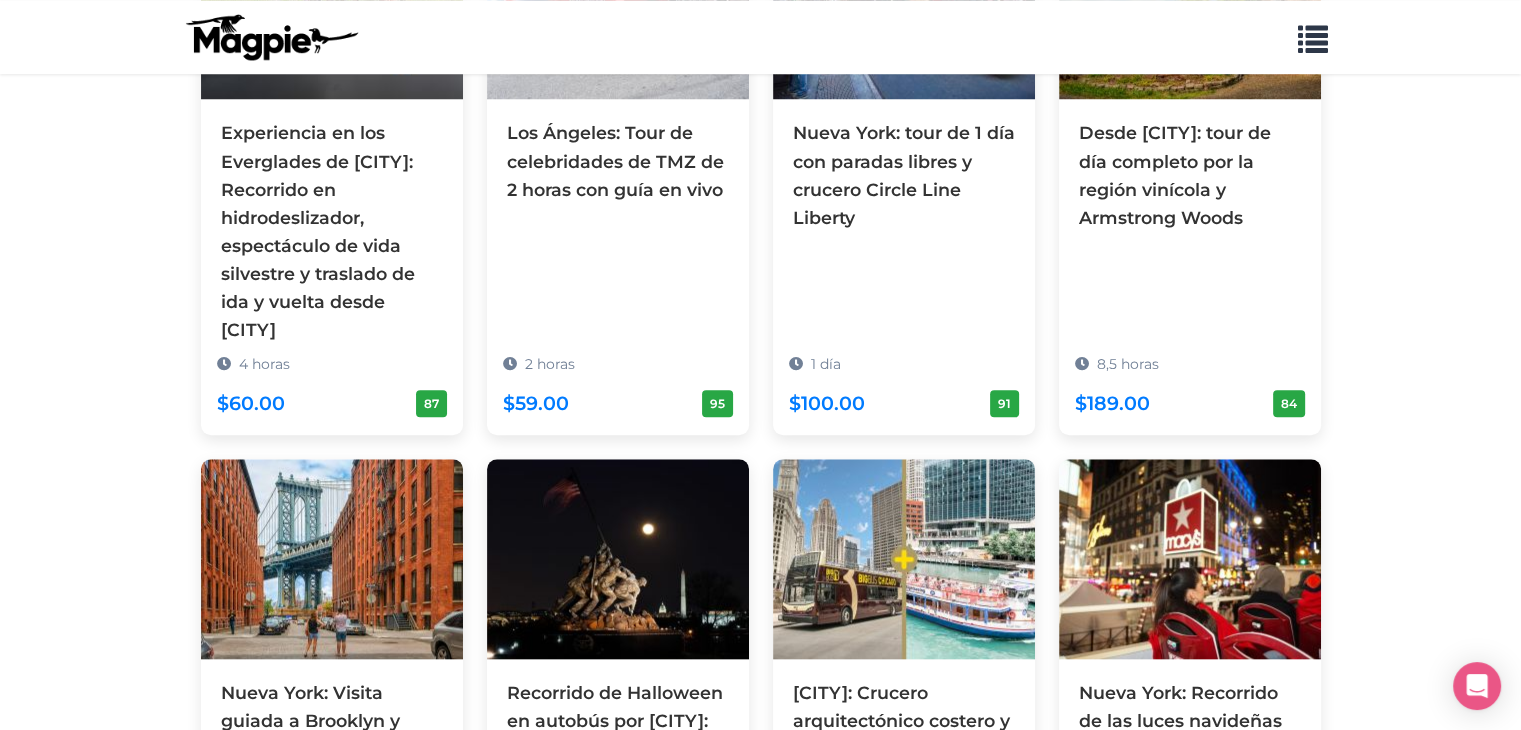 scroll, scrollTop: 2000, scrollLeft: 0, axis: vertical 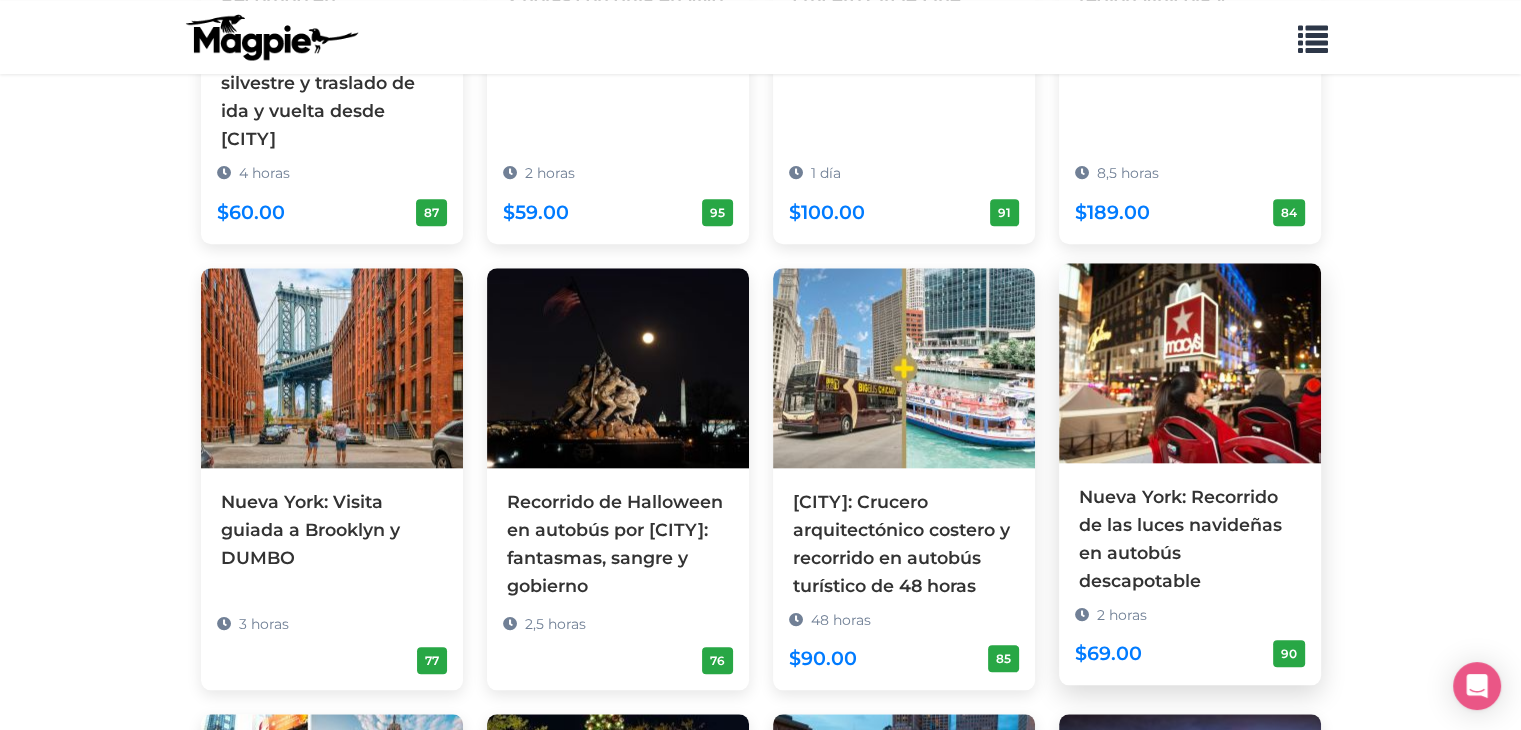 click at bounding box center (1190, 363) 